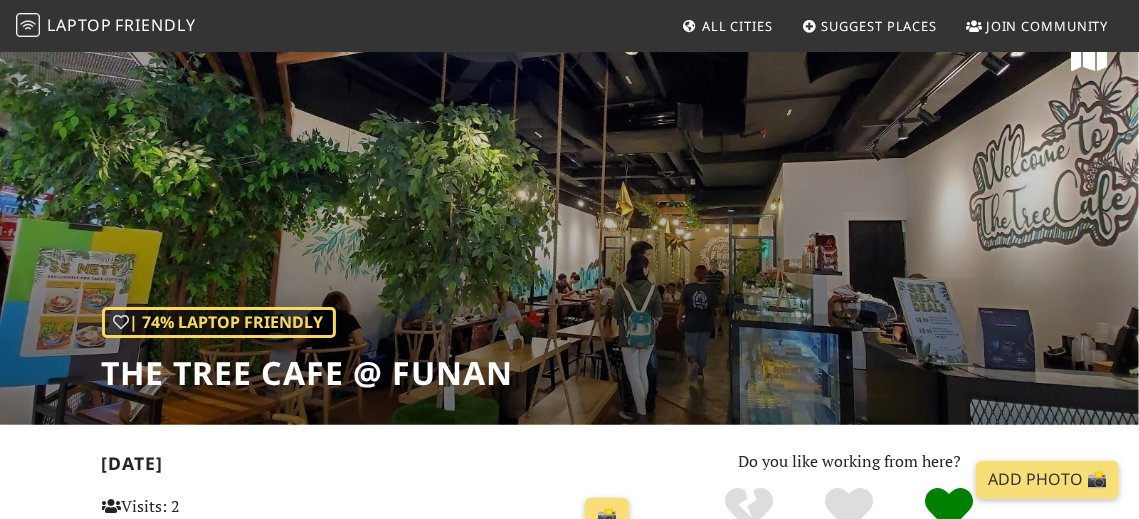 scroll, scrollTop: 37, scrollLeft: 0, axis: vertical 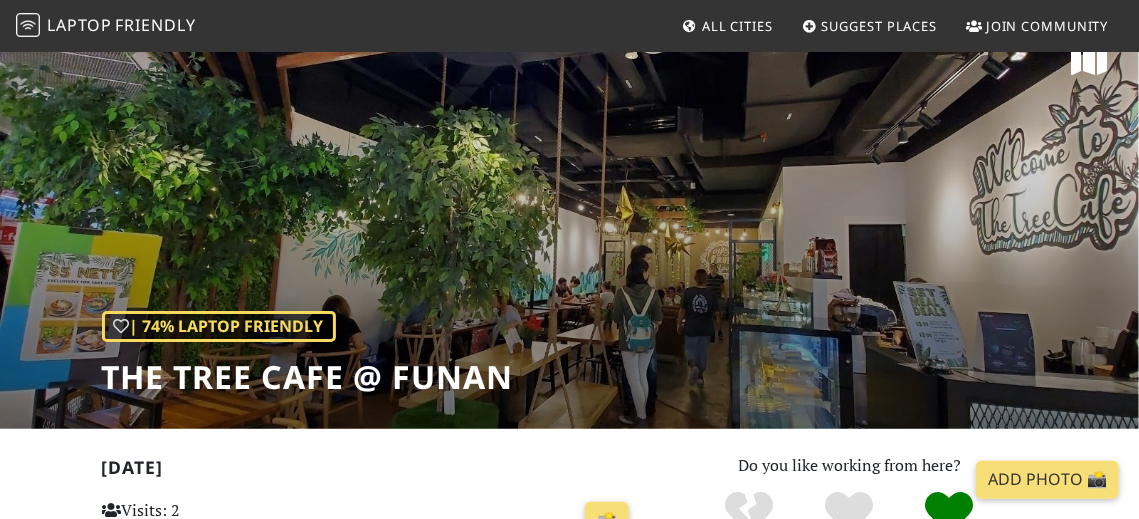 click on "Laptop" at bounding box center (79, 25) 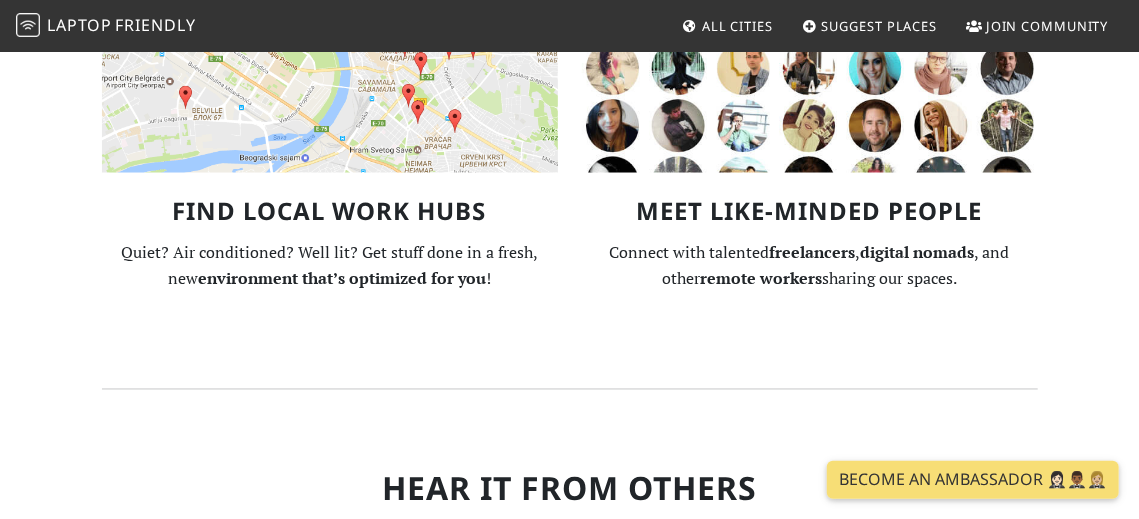 scroll, scrollTop: 1448, scrollLeft: 0, axis: vertical 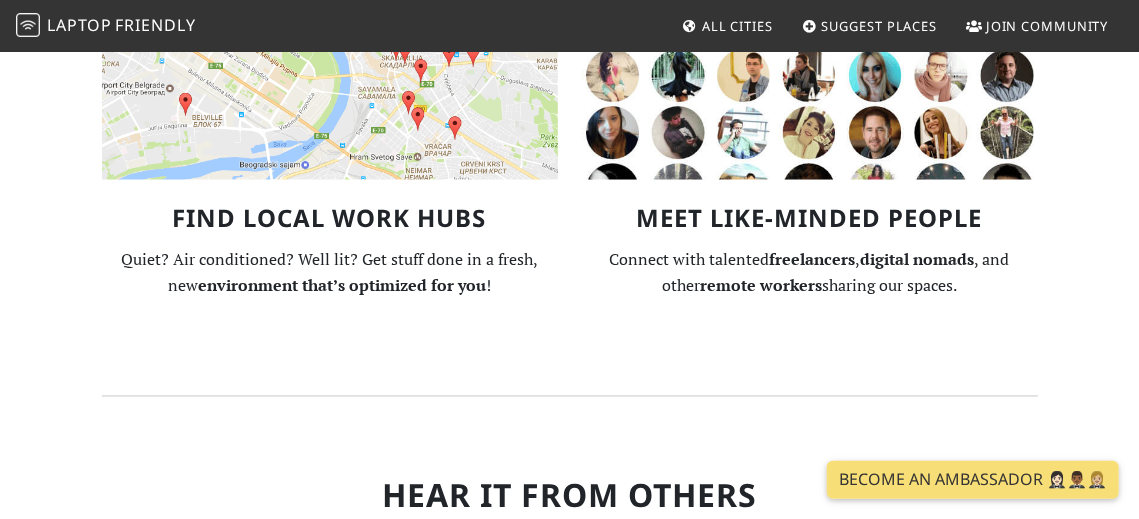 click at bounding box center [330, 76] 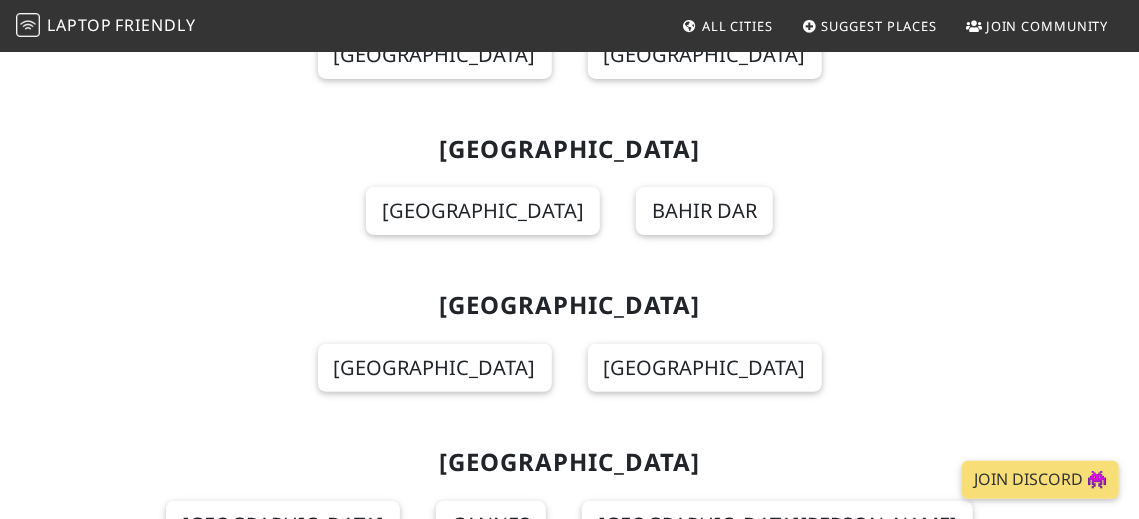 scroll, scrollTop: 19161, scrollLeft: 0, axis: vertical 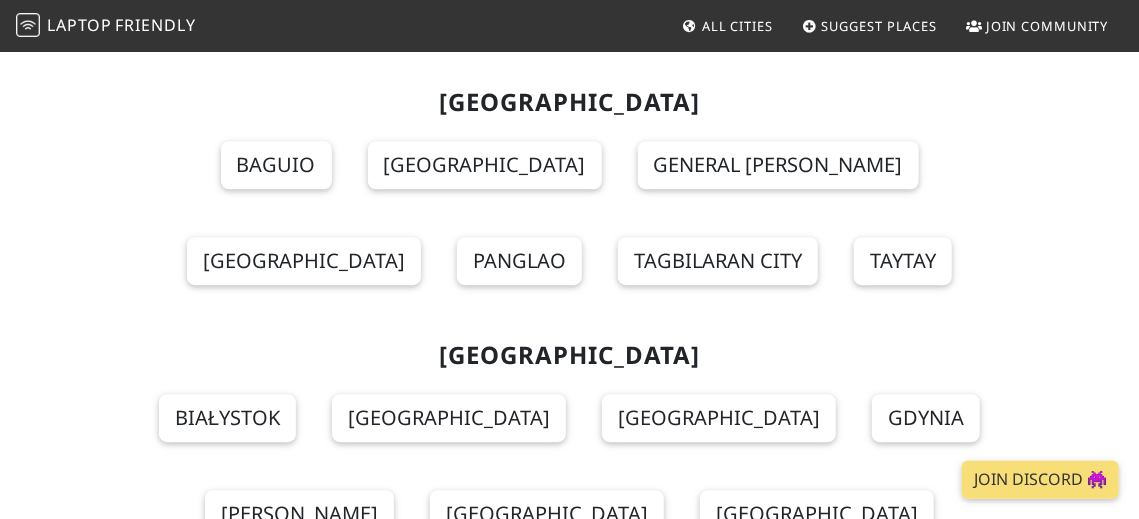 click on "Singapore" at bounding box center (570, 3208) 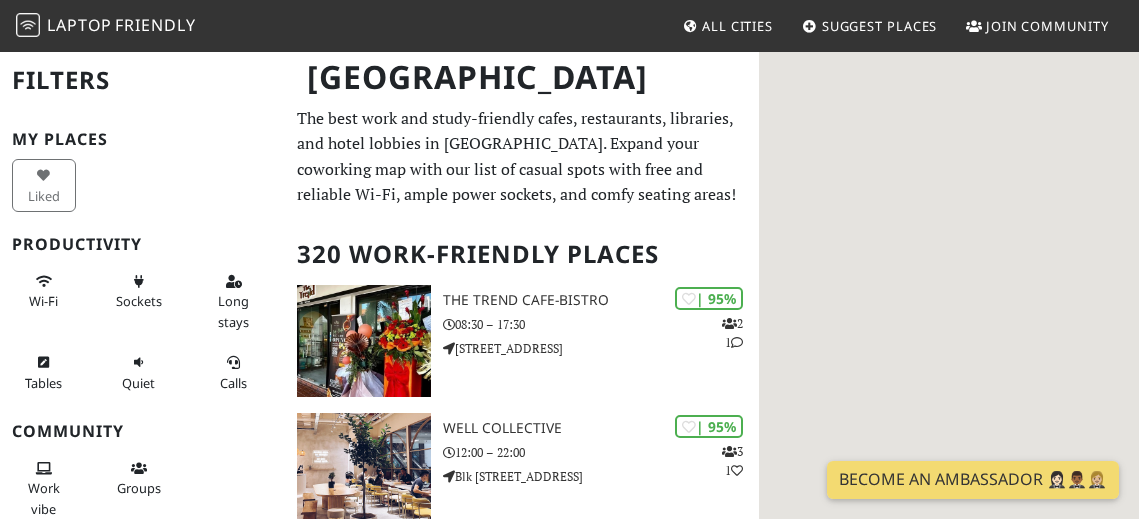 scroll, scrollTop: 21, scrollLeft: 0, axis: vertical 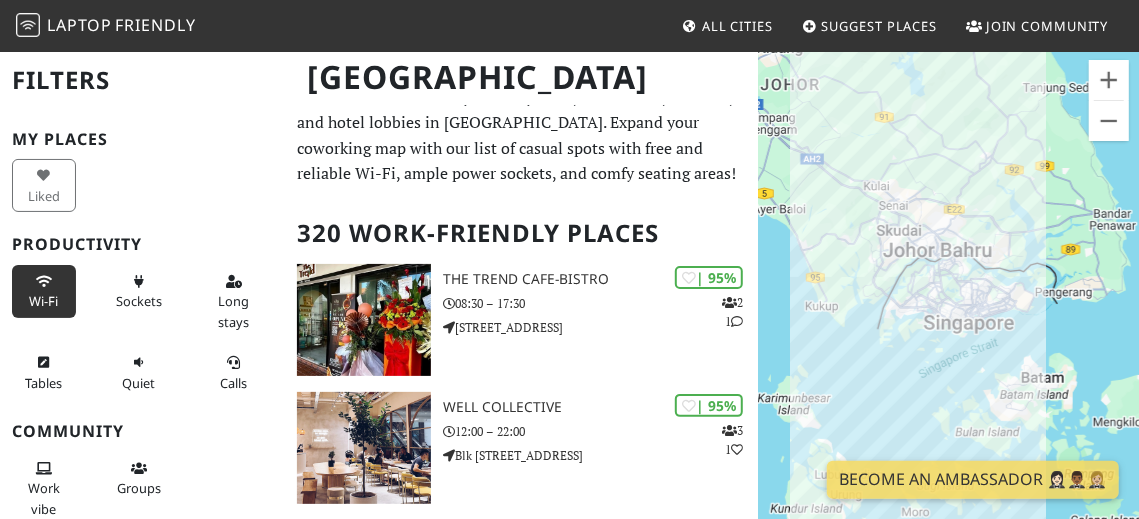 click on "Wi-Fi" at bounding box center [44, 291] 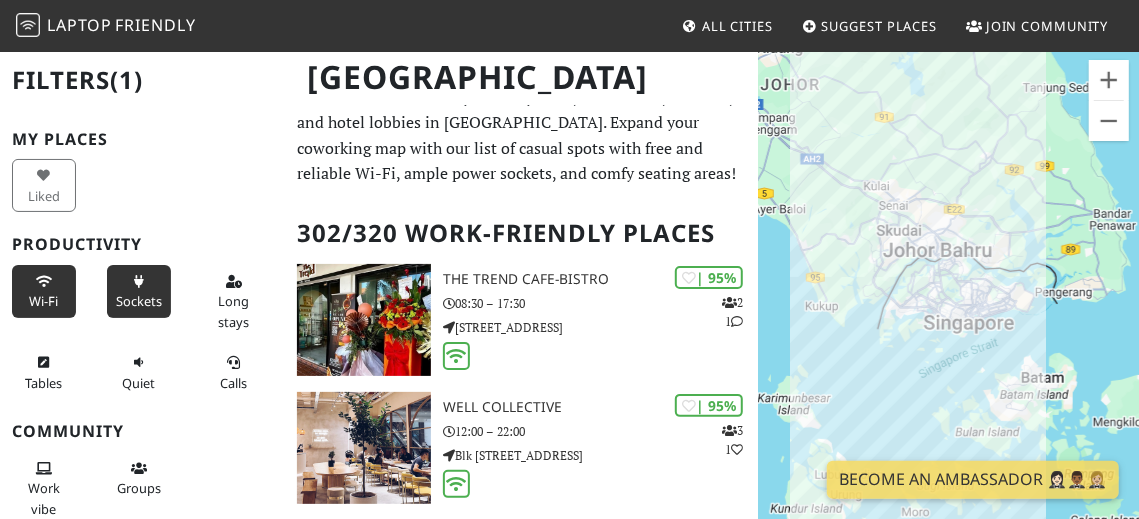 click on "Sockets" at bounding box center (139, 291) 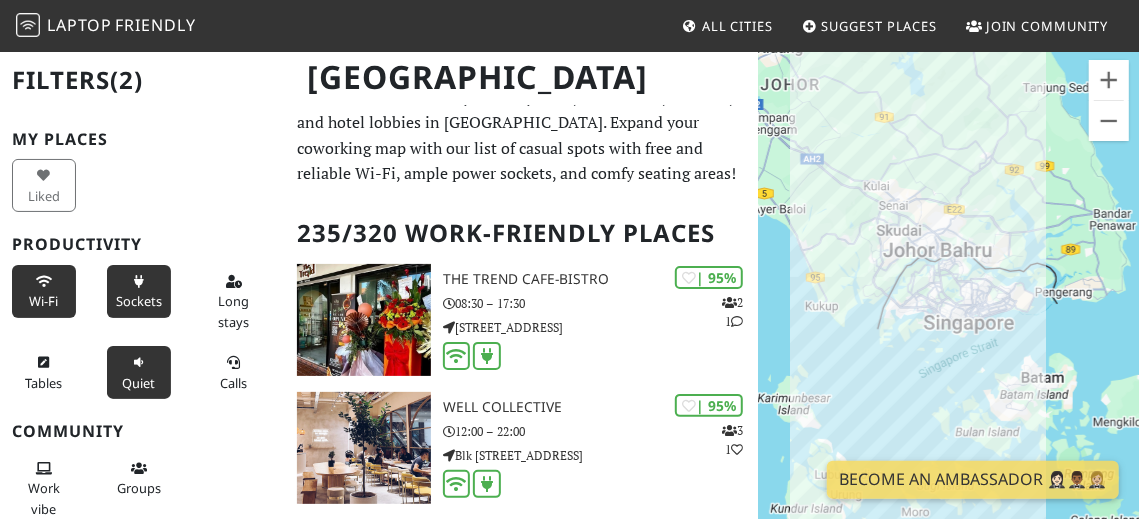 click at bounding box center [139, 363] 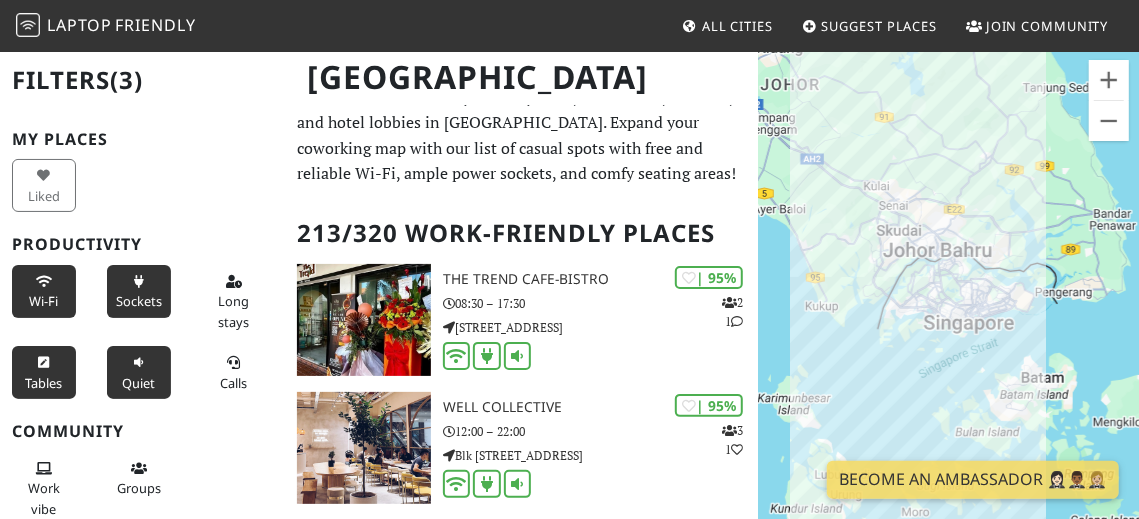 click on "Tables" at bounding box center (44, 372) 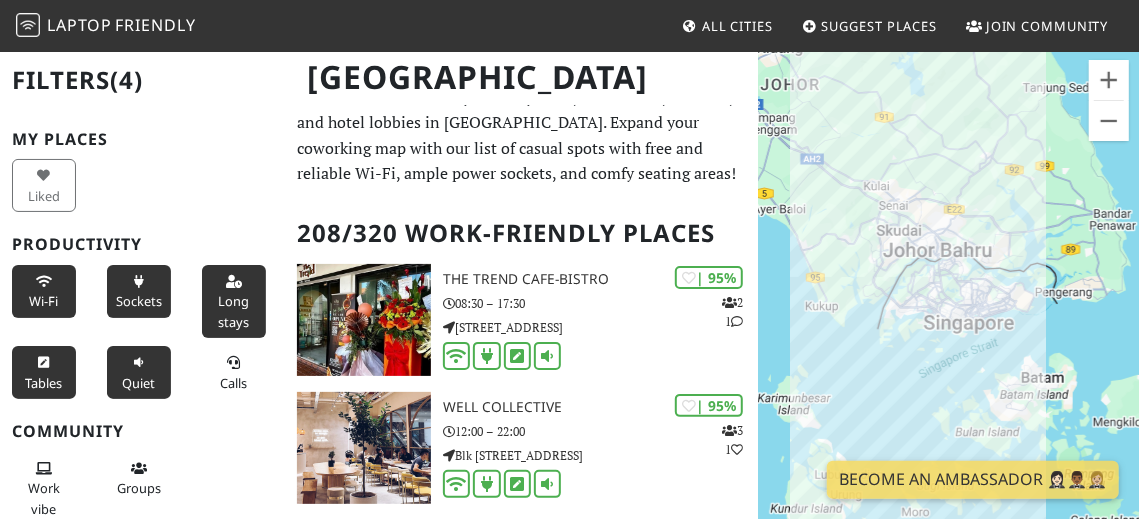 click on "Long stays" at bounding box center [233, 311] 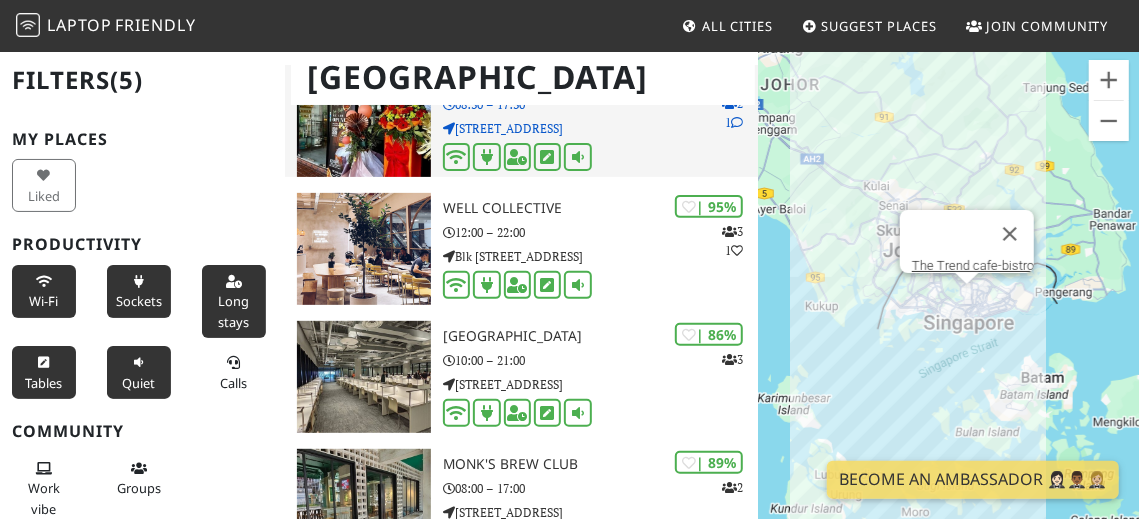 scroll, scrollTop: 221, scrollLeft: 0, axis: vertical 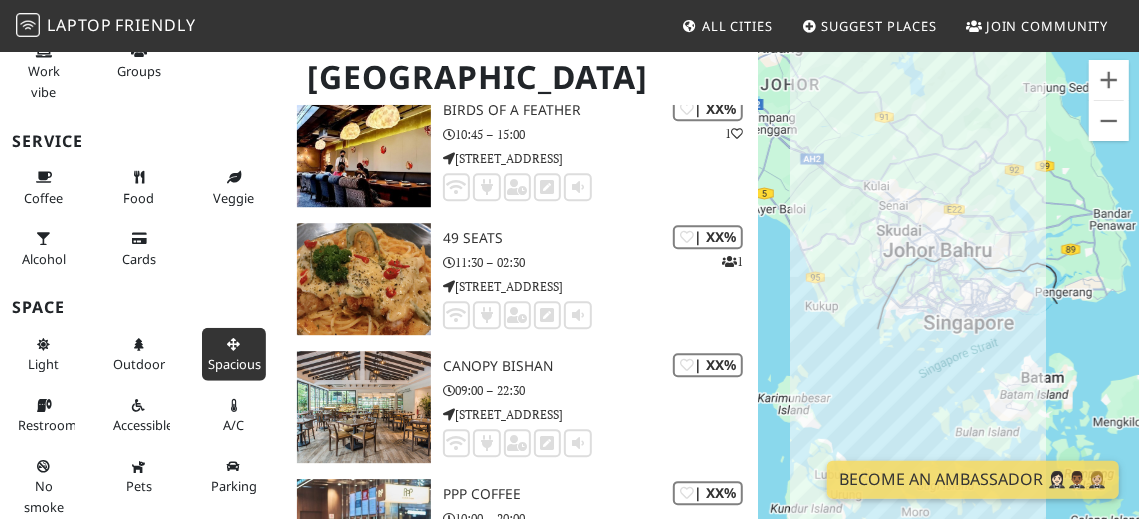 click on "Spacious" at bounding box center [234, 364] 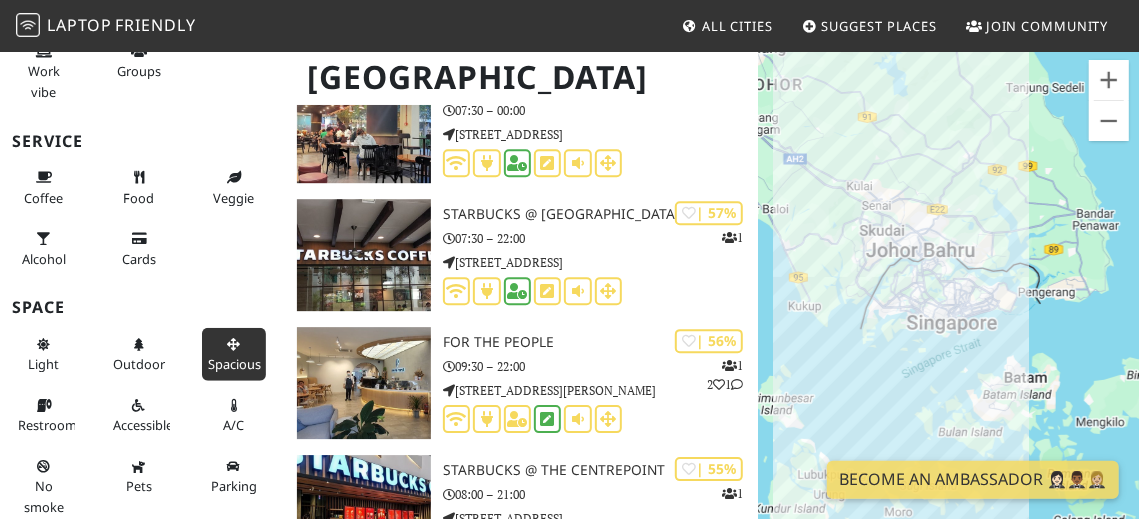 scroll, scrollTop: 24399, scrollLeft: 0, axis: vertical 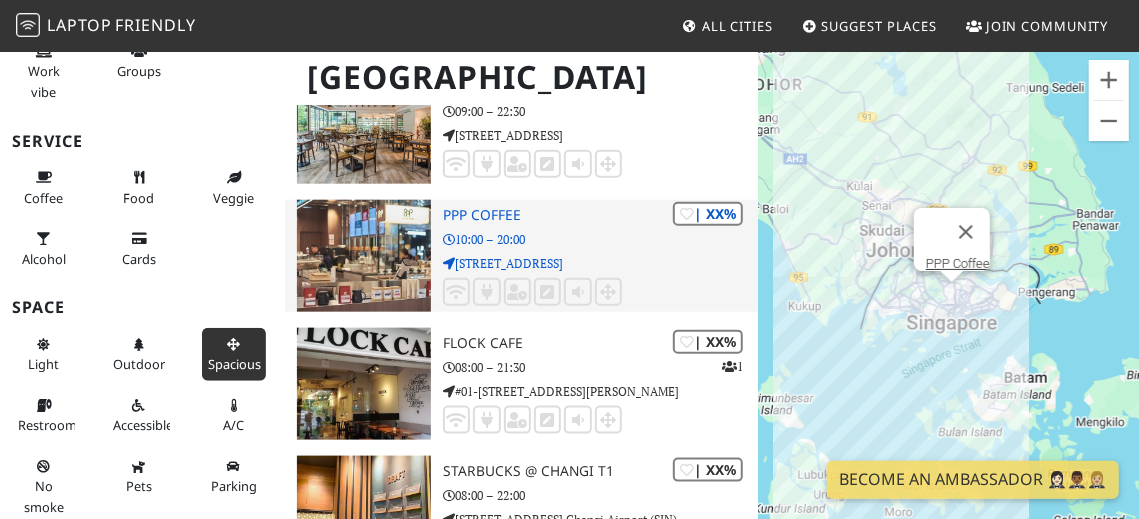 click on "PPP Coffee" at bounding box center (601, 215) 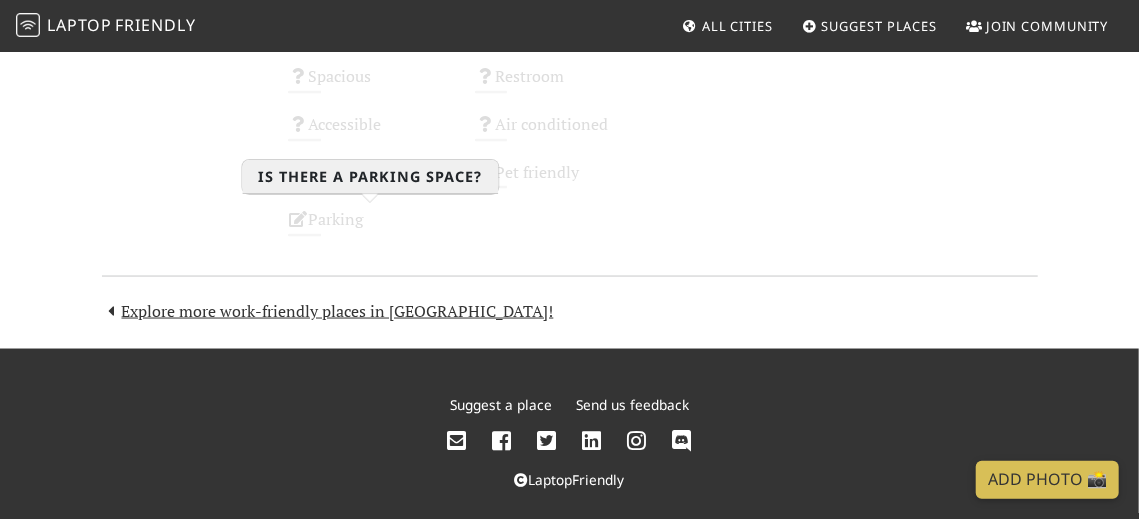 scroll, scrollTop: 1281, scrollLeft: 0, axis: vertical 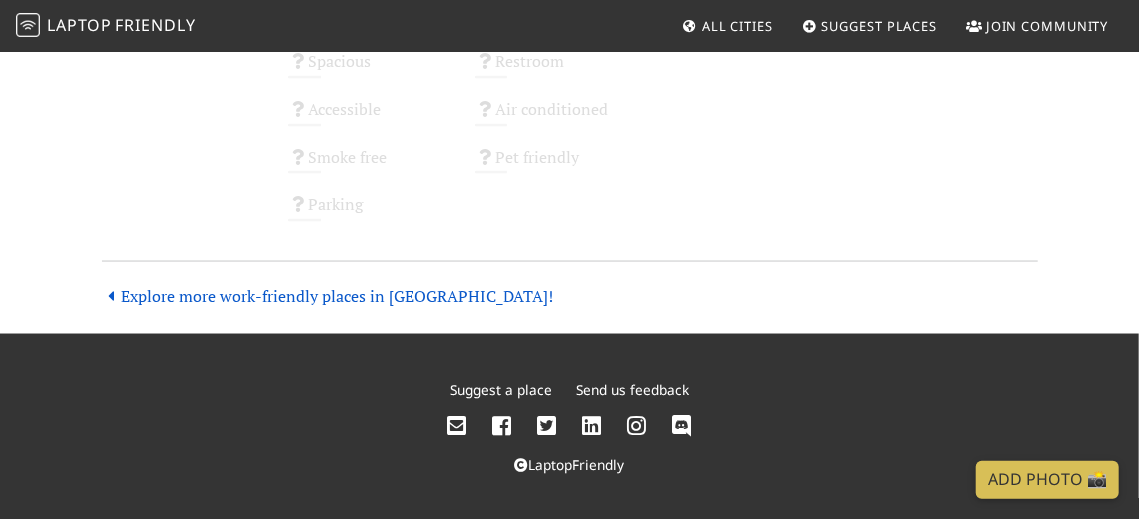 click on "Explore more work-friendly places in Singapore!" at bounding box center (328, 296) 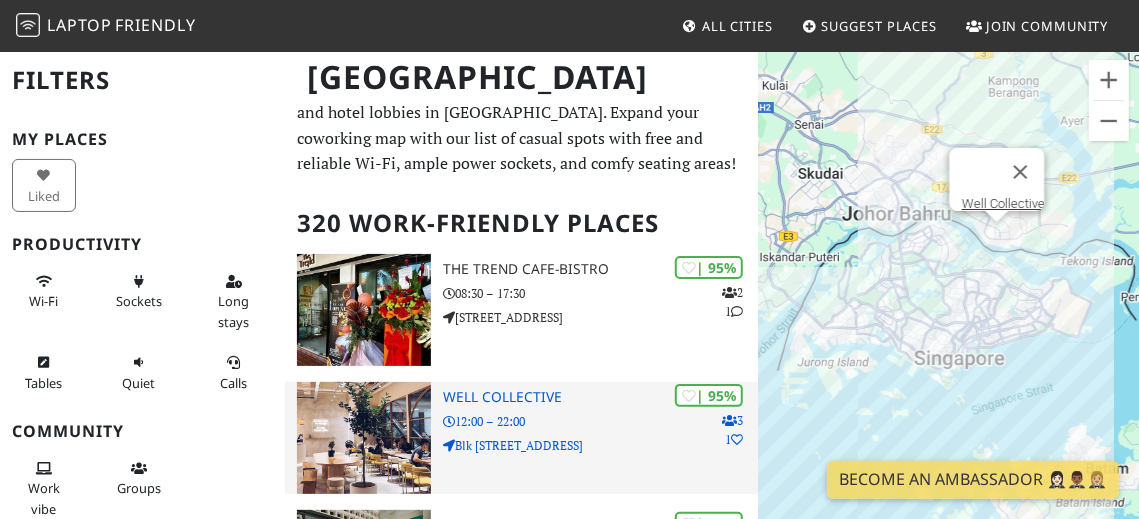 scroll, scrollTop: 31, scrollLeft: 0, axis: vertical 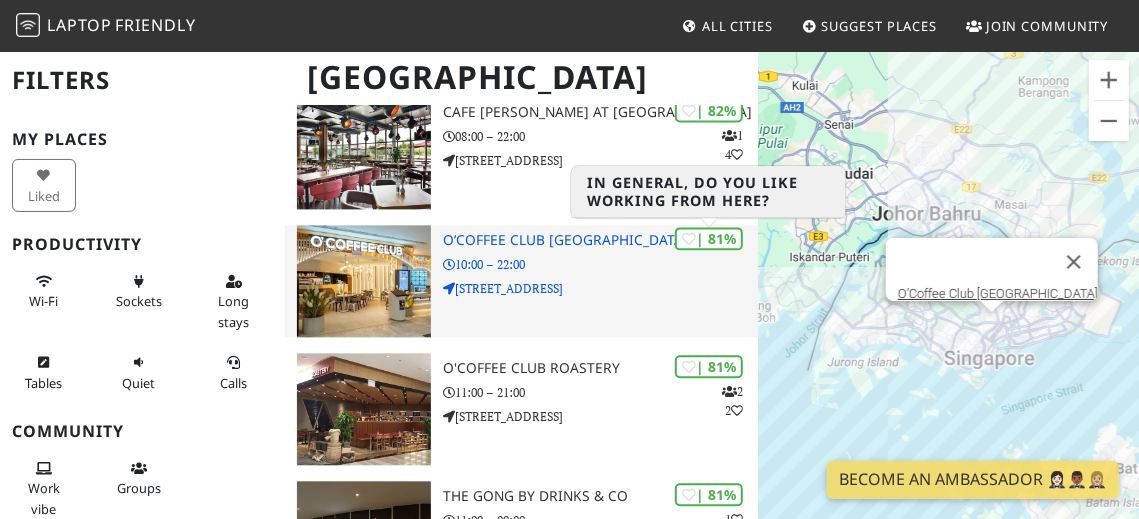 click on "| 81%" at bounding box center [709, 238] 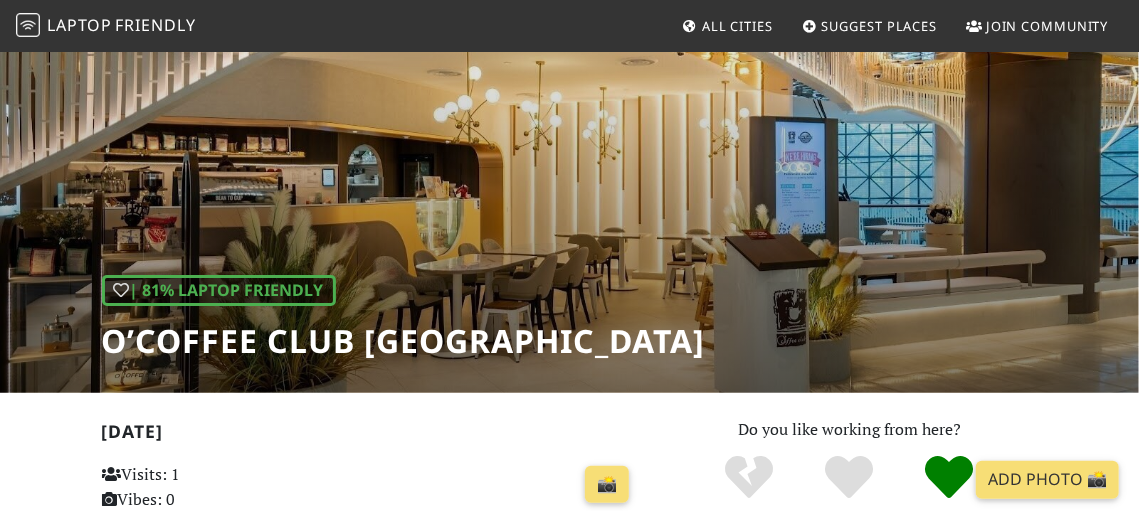 scroll, scrollTop: 0, scrollLeft: 0, axis: both 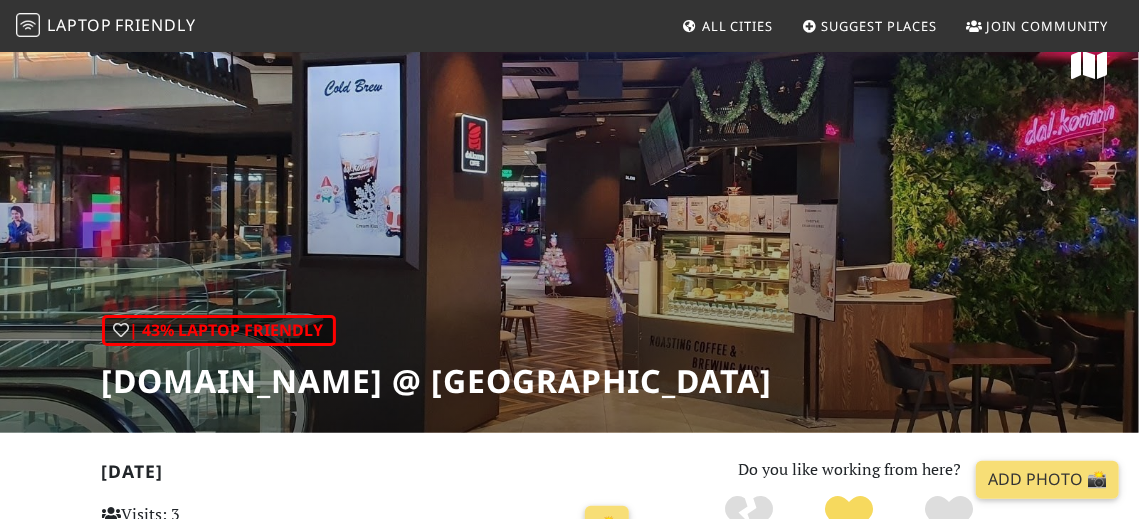 click on "Join Community" at bounding box center (1047, 26) 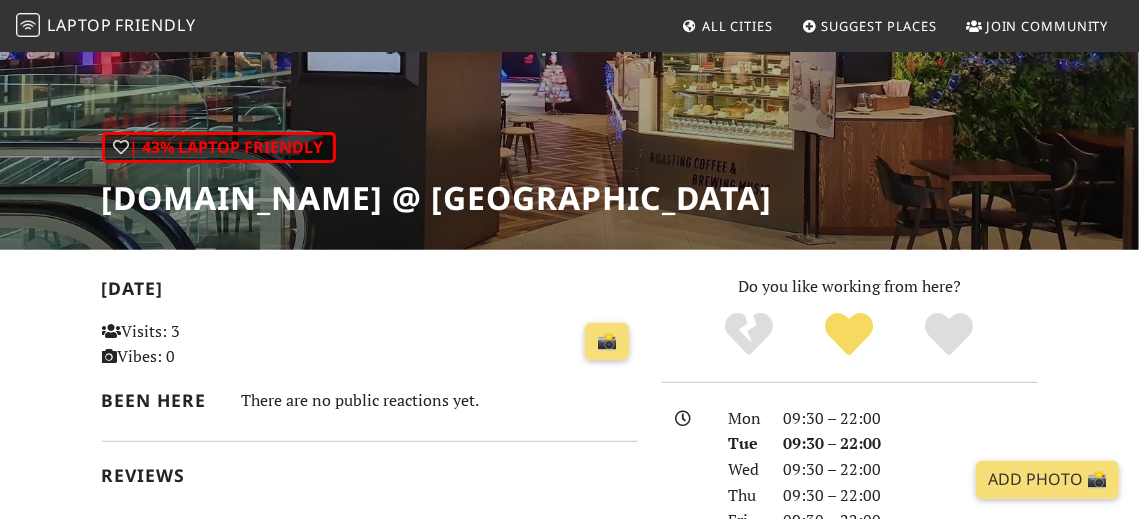 scroll, scrollTop: 221, scrollLeft: 0, axis: vertical 